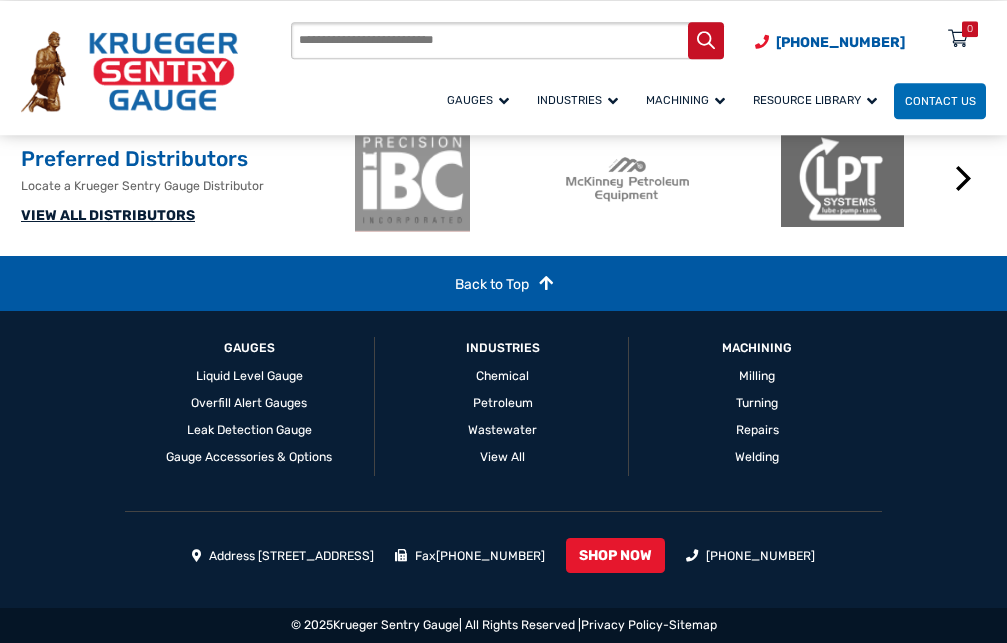 scroll, scrollTop: 2316, scrollLeft: 0, axis: vertical 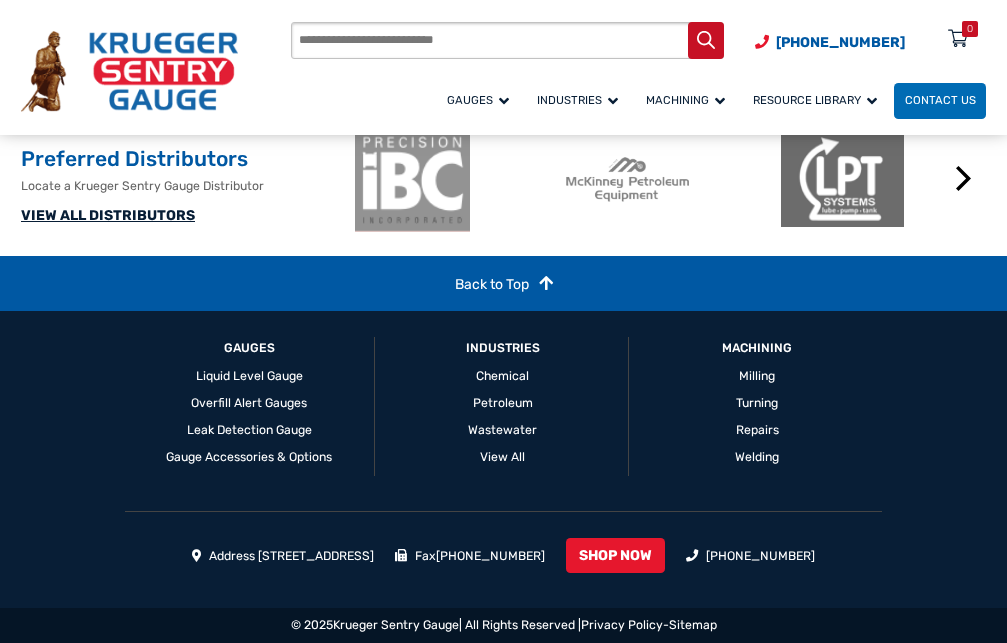 click on "Turning" at bounding box center [757, 403] 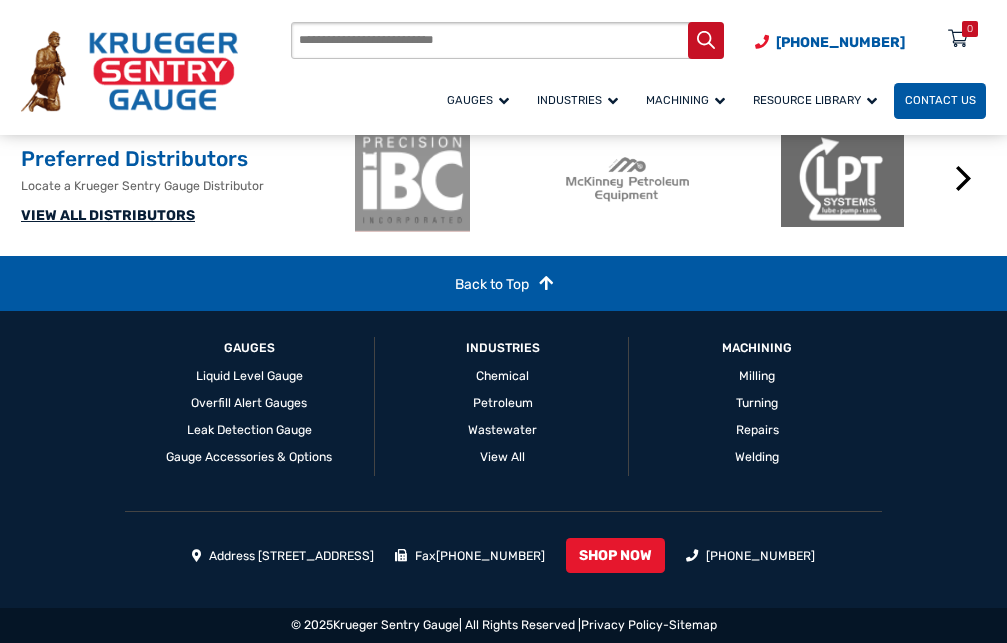 click on "Contact Us" at bounding box center (940, 101) 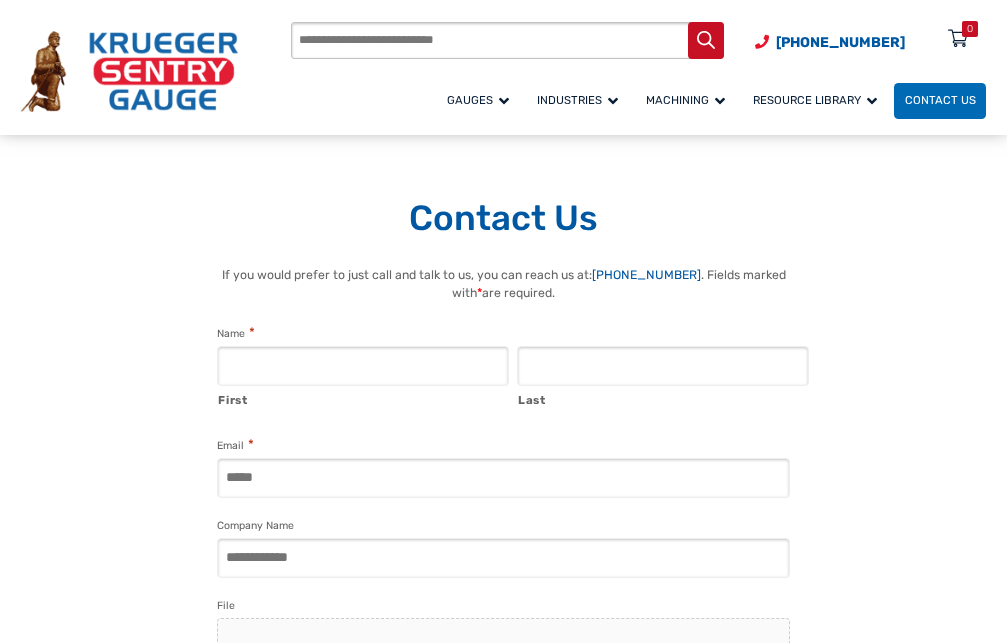 click on "First" at bounding box center [363, 366] 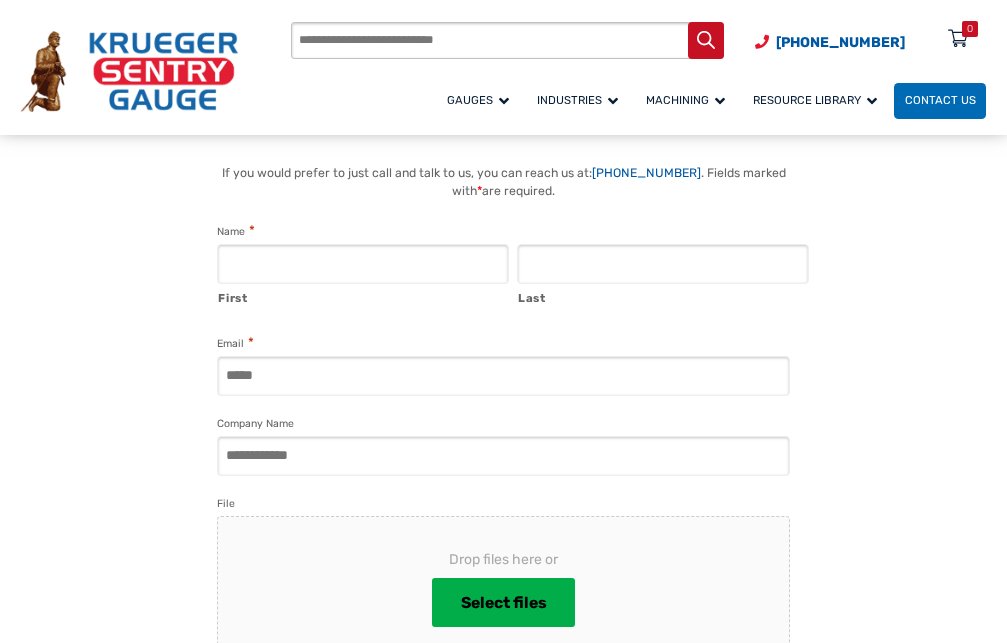 scroll, scrollTop: 102, scrollLeft: 0, axis: vertical 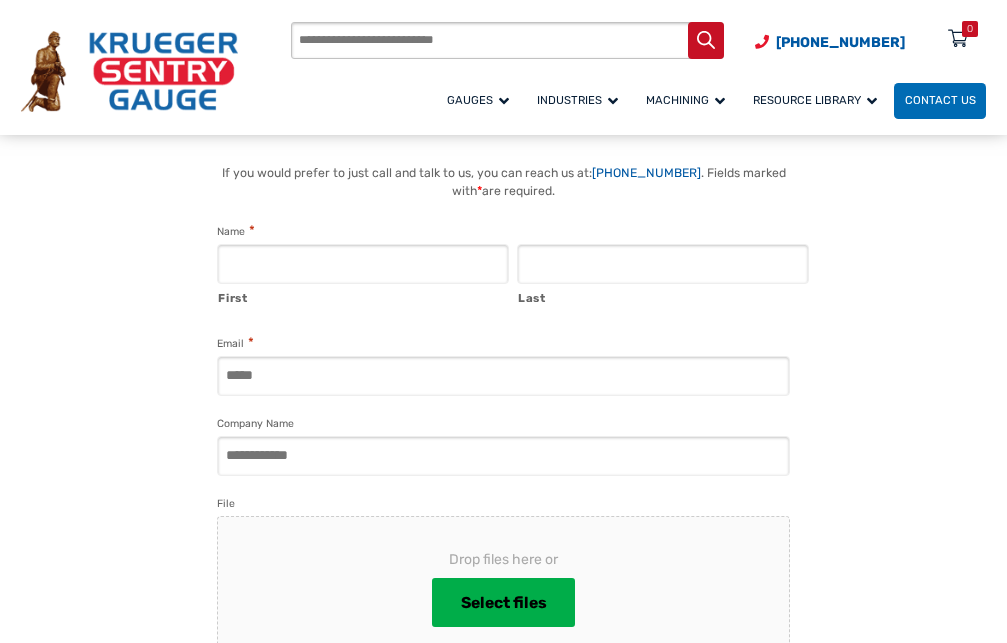 click on "First" at bounding box center [363, 264] 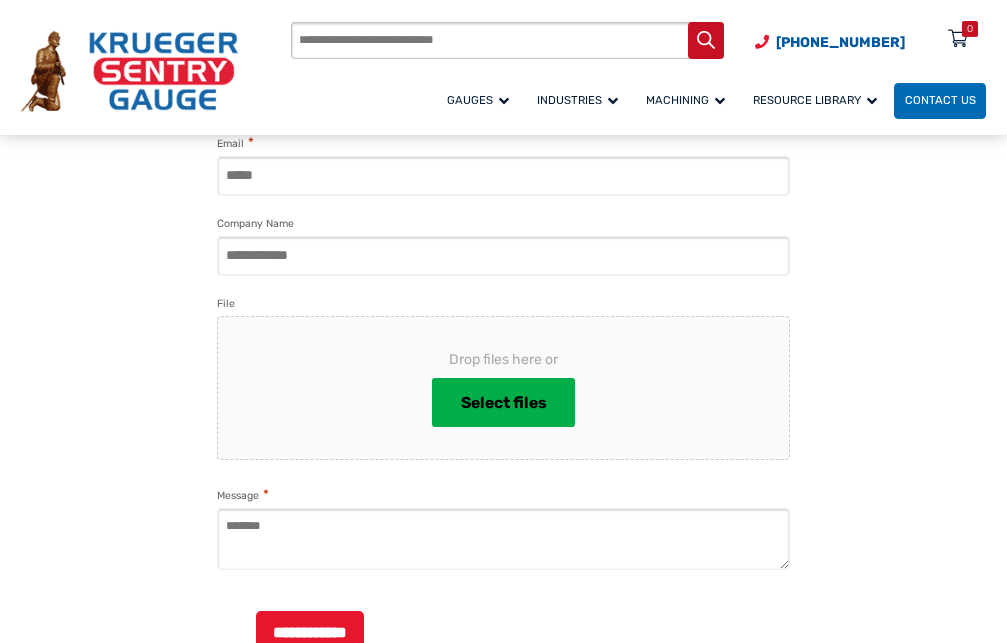 scroll, scrollTop: 306, scrollLeft: 0, axis: vertical 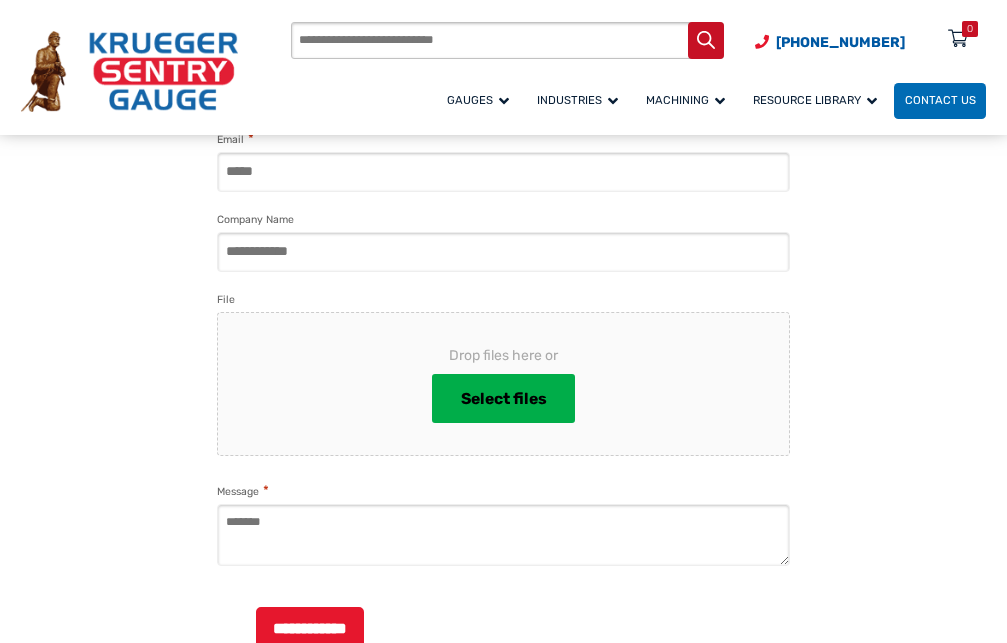 click on "Message *" at bounding box center (503, 535) 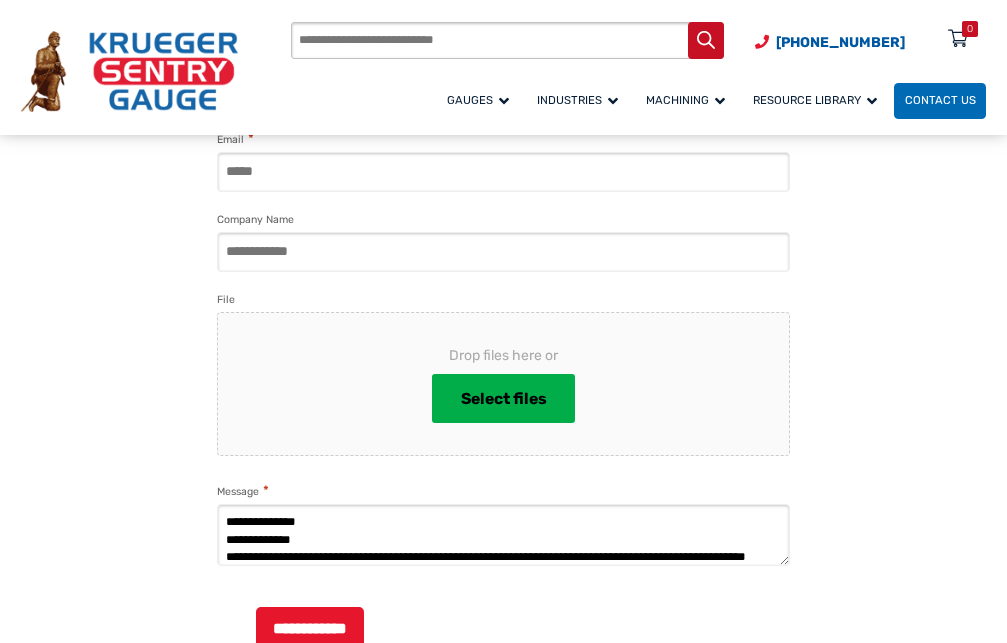 scroll, scrollTop: 274, scrollLeft: 0, axis: vertical 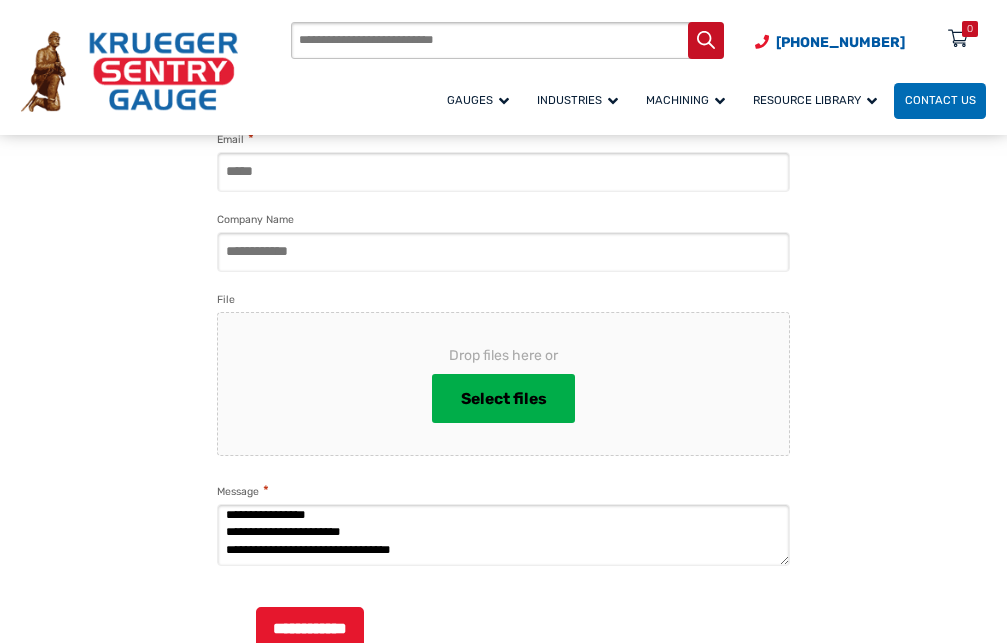 click on "**********" at bounding box center (503, 535) 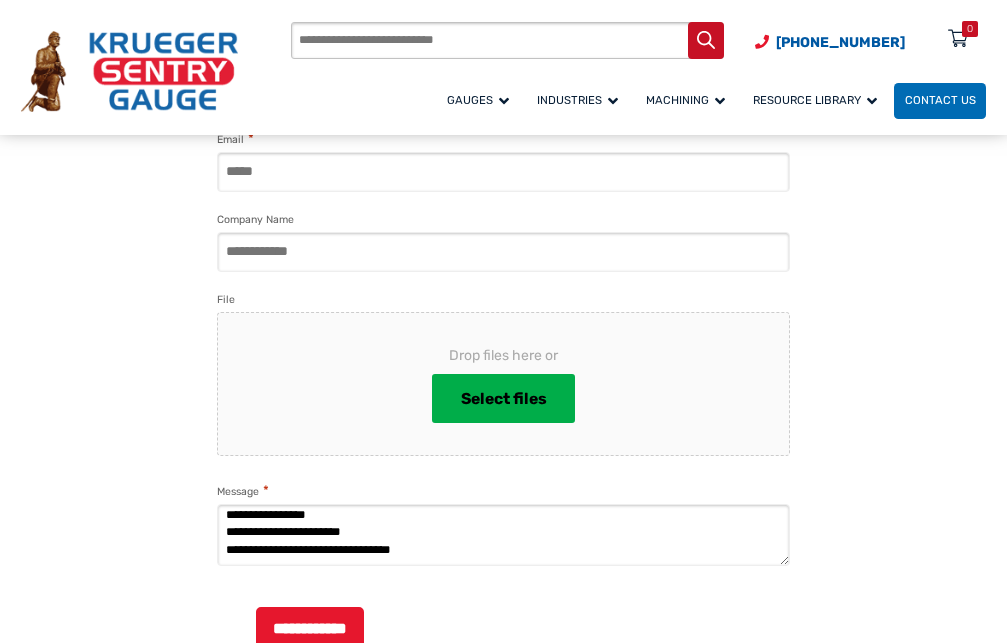 click on "**********" at bounding box center (503, 535) 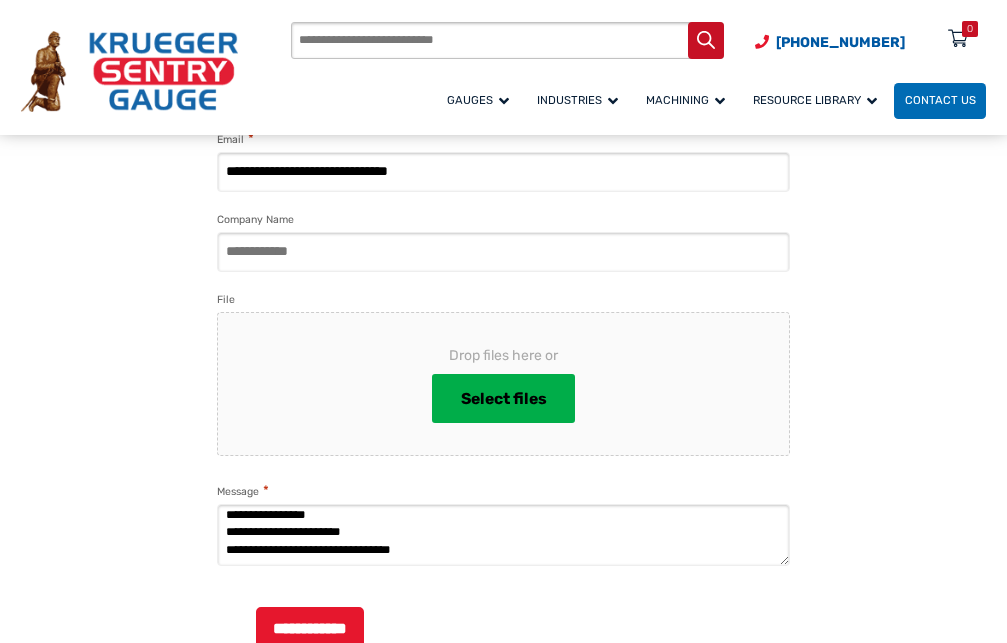 type on "**********" 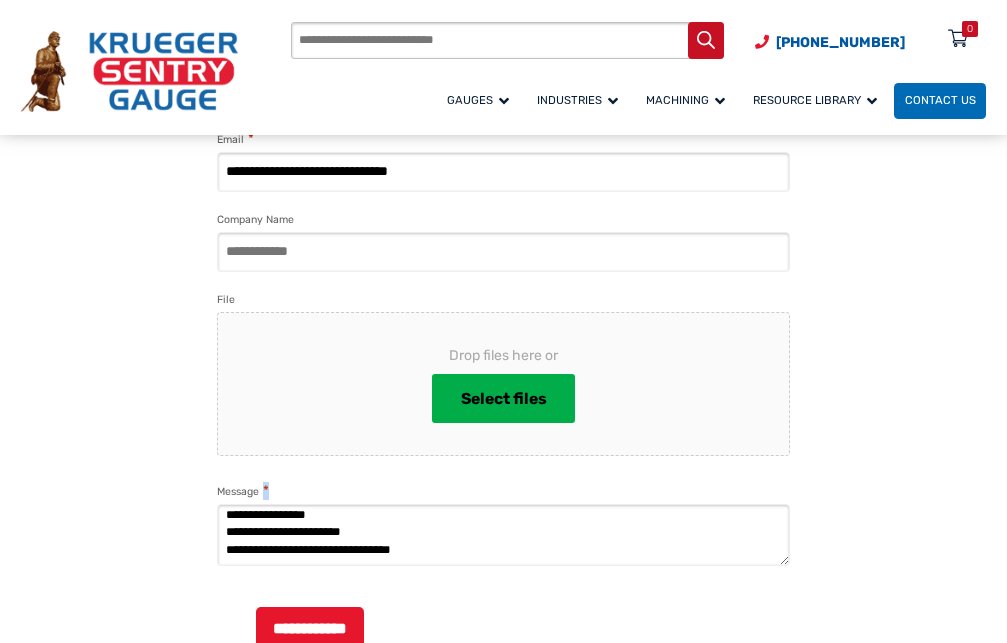 click on "*" at bounding box center (265, 491) 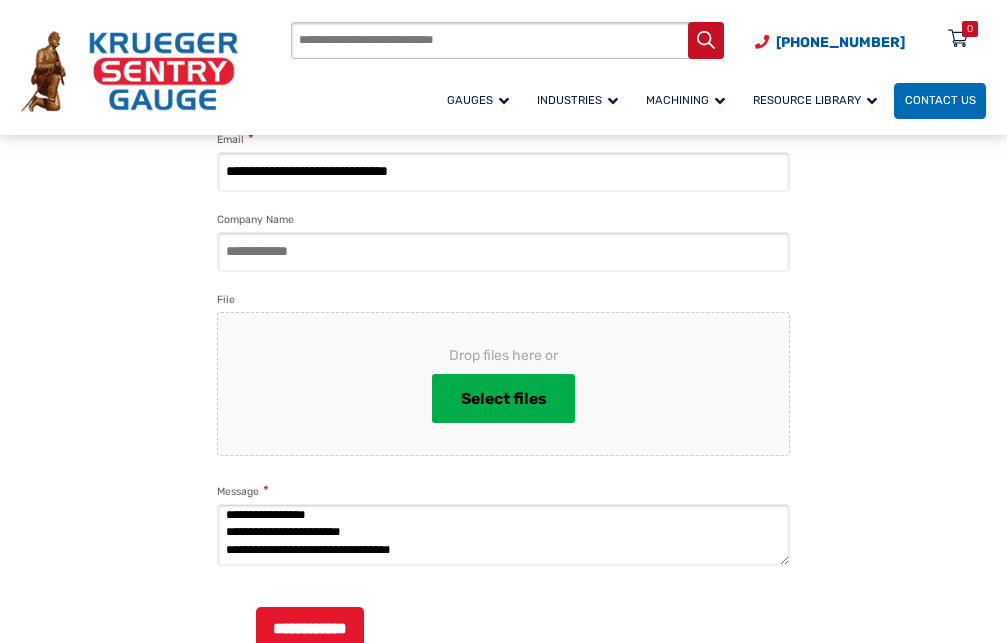 click on "**********" at bounding box center (503, 535) 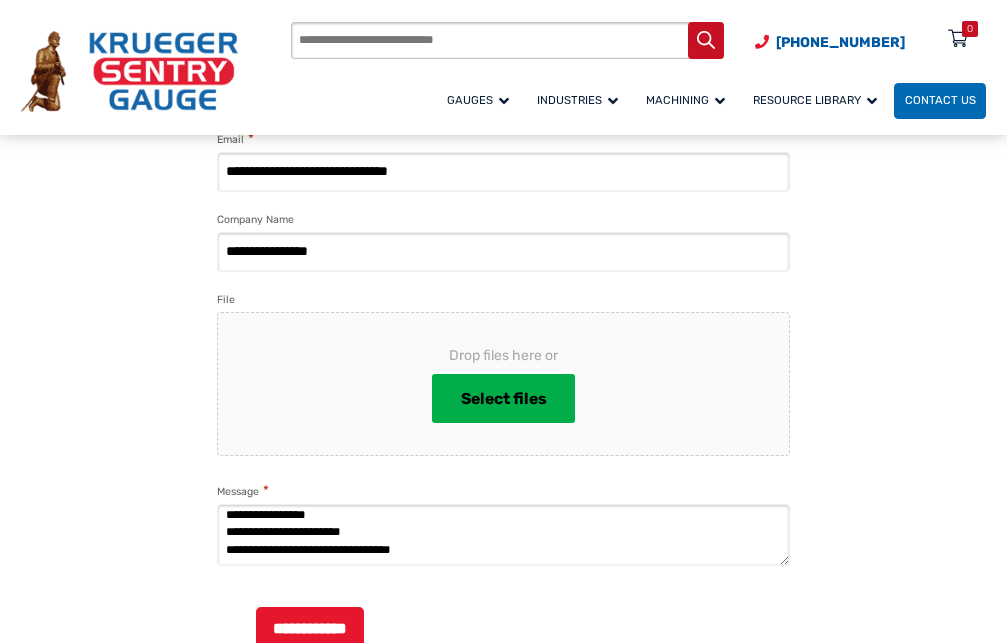 scroll, scrollTop: 204, scrollLeft: 0, axis: vertical 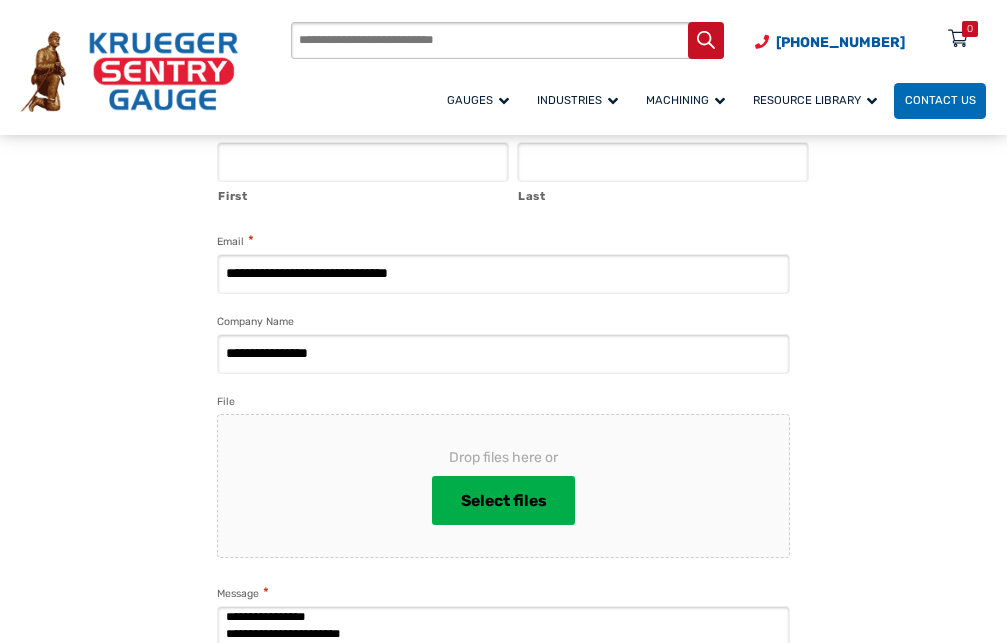 type on "**********" 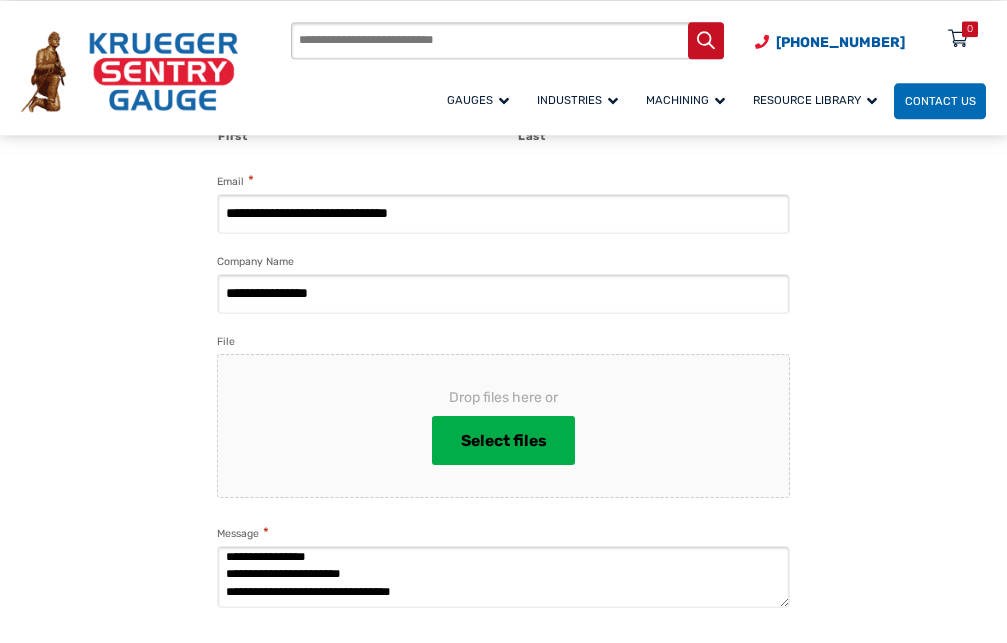 scroll, scrollTop: 306, scrollLeft: 0, axis: vertical 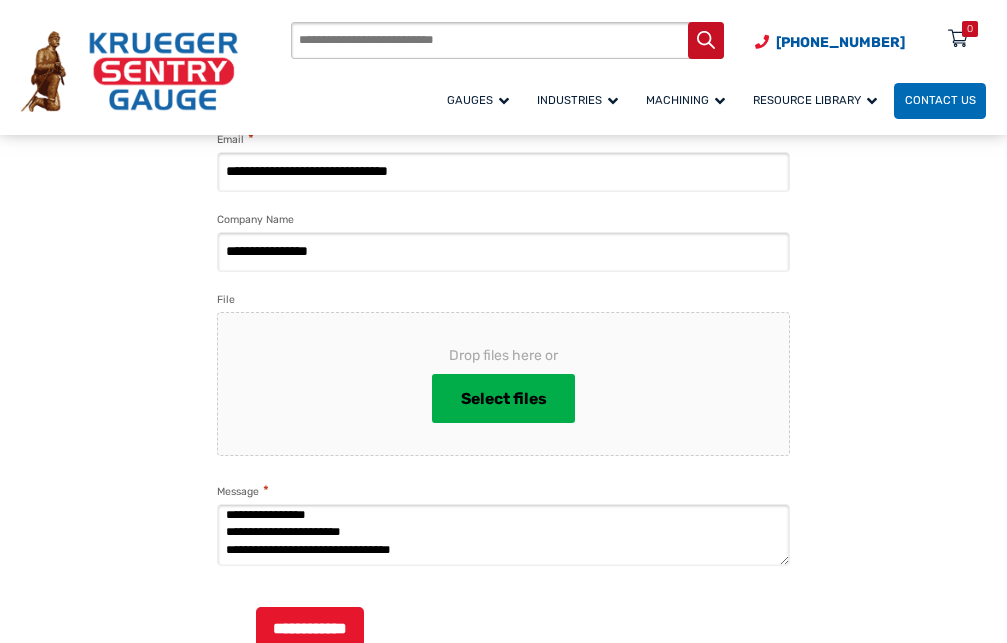 click on "**********" at bounding box center [503, 535] 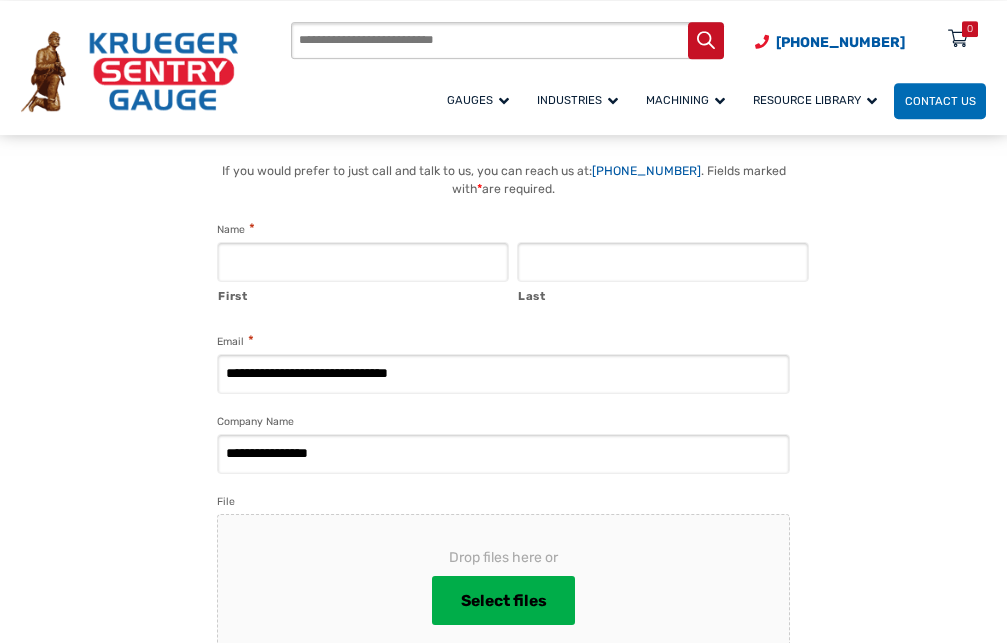 scroll, scrollTop: 102, scrollLeft: 0, axis: vertical 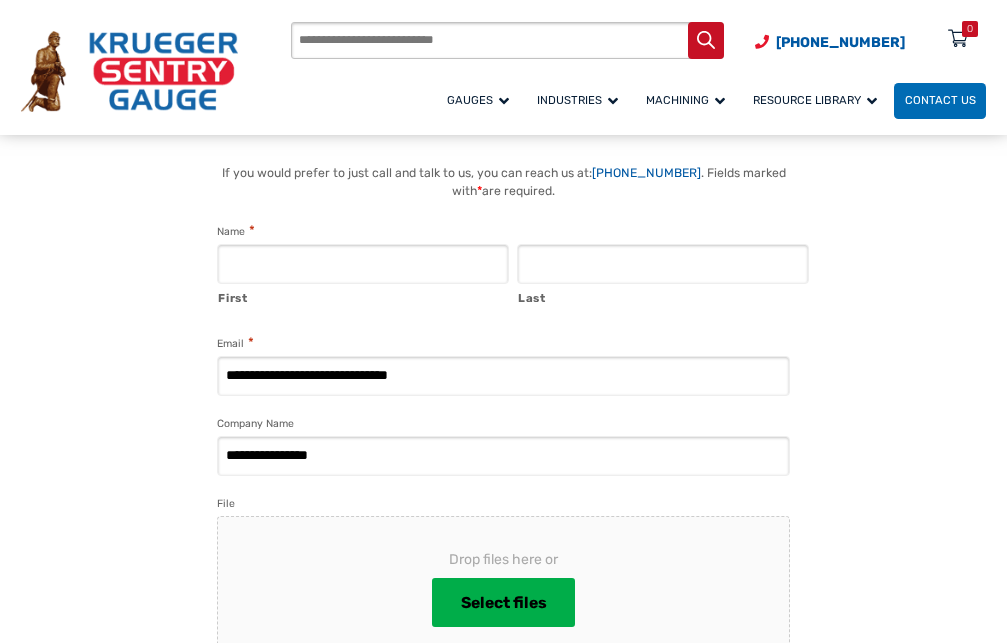 click on "First" at bounding box center (363, 264) 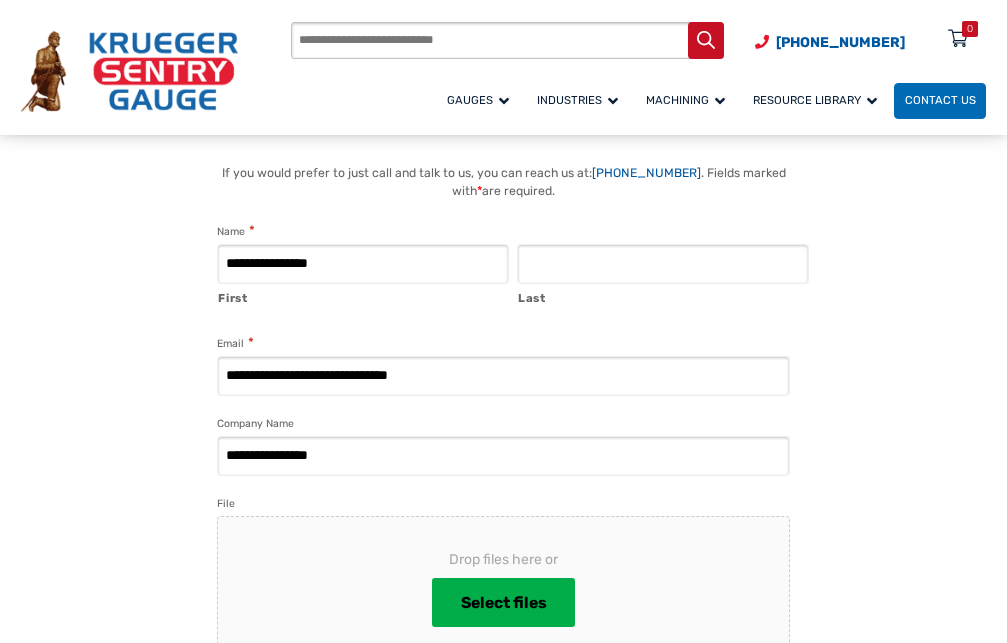 drag, startPoint x: 288, startPoint y: 262, endPoint x: 391, endPoint y: 266, distance: 103.077644 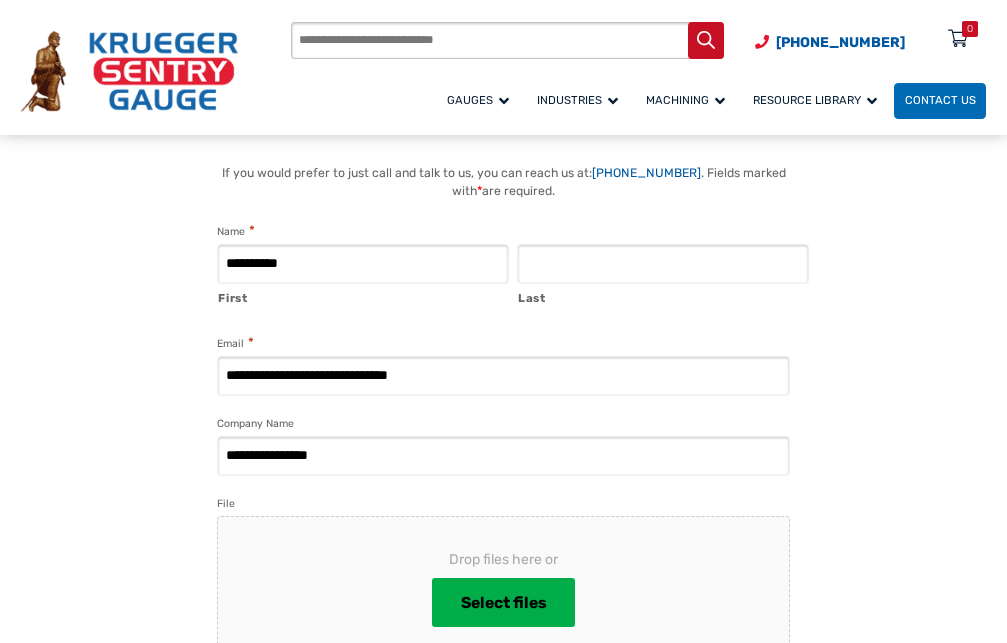 type on "*********" 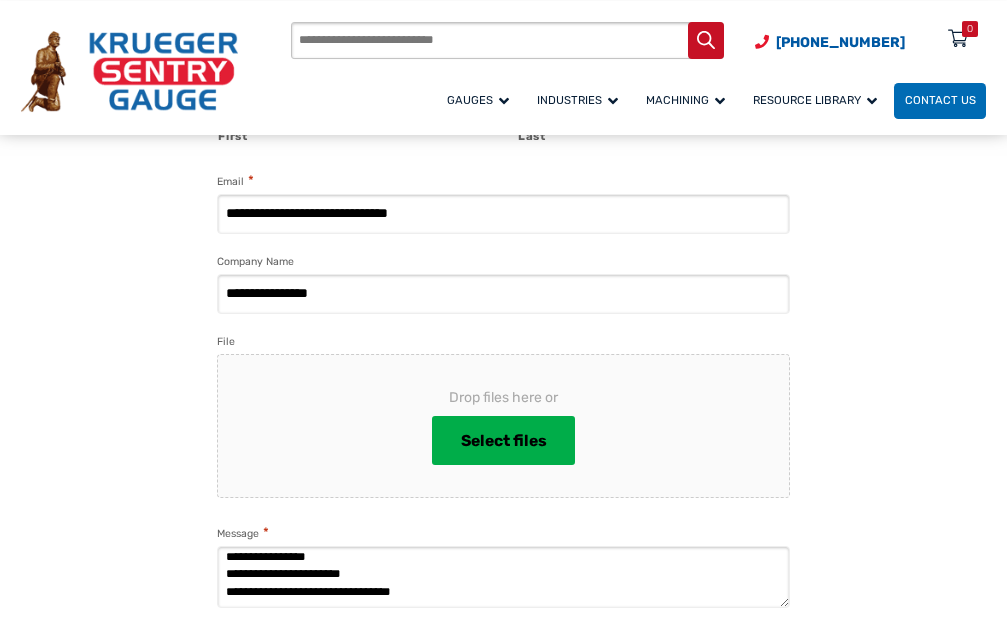scroll, scrollTop: 306, scrollLeft: 0, axis: vertical 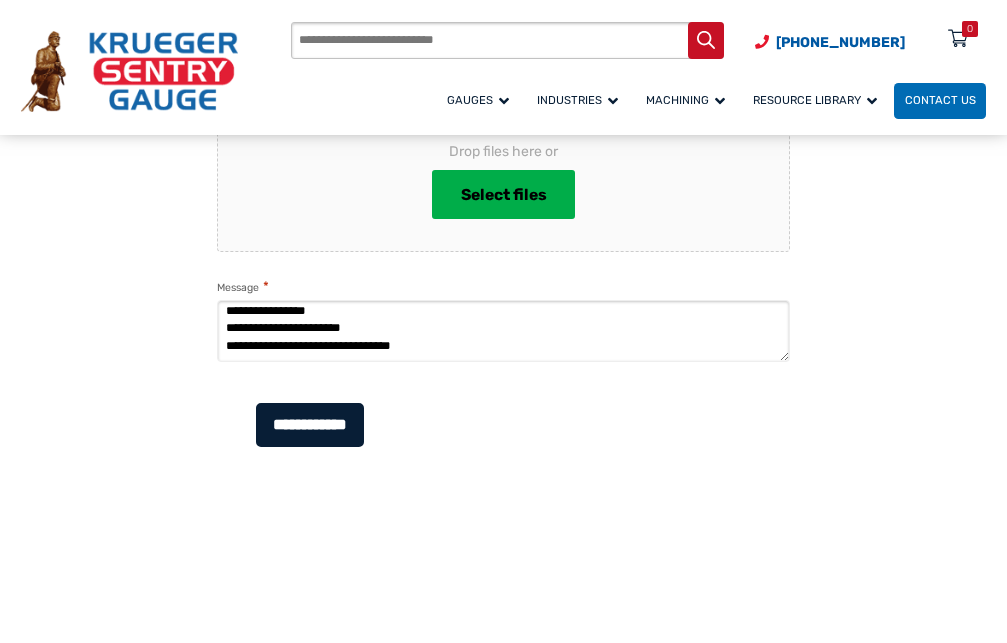 type on "******" 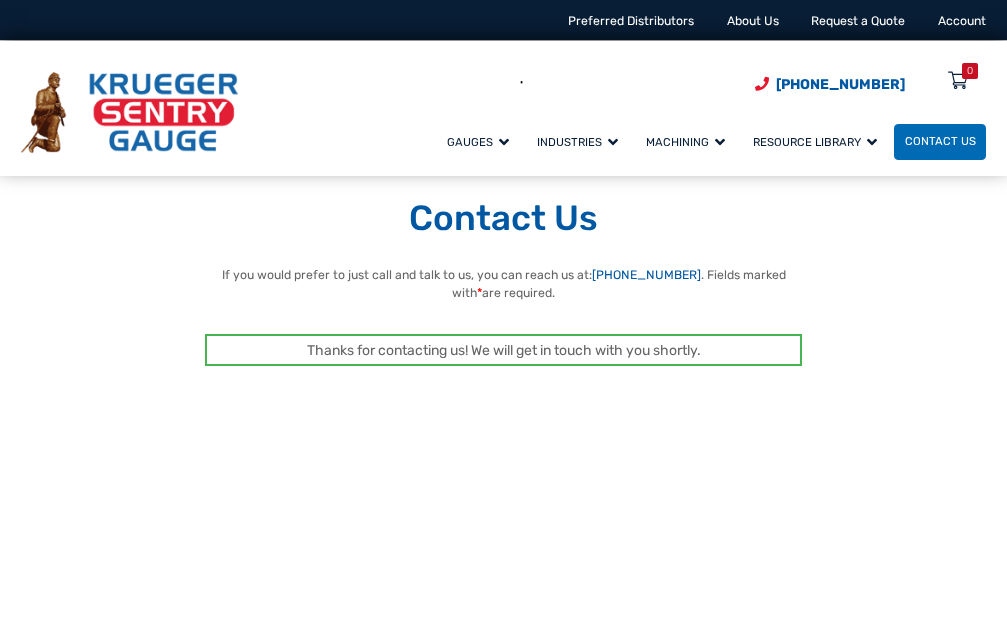 scroll, scrollTop: 0, scrollLeft: 0, axis: both 